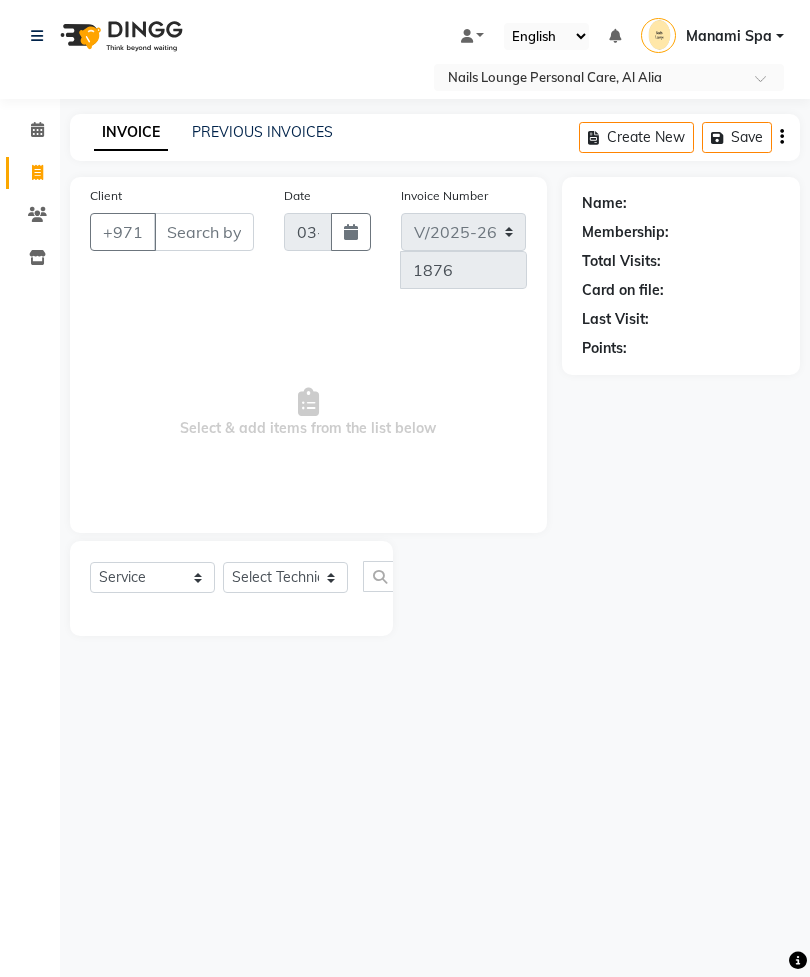 select on "6884" 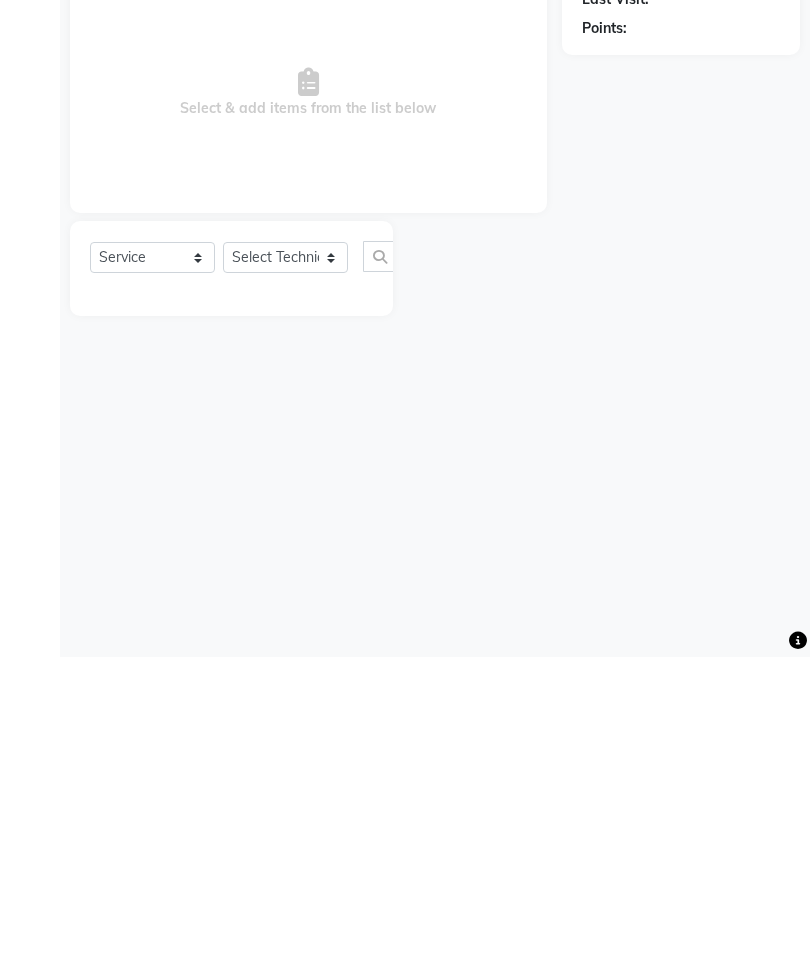 scroll, scrollTop: 0, scrollLeft: 0, axis: both 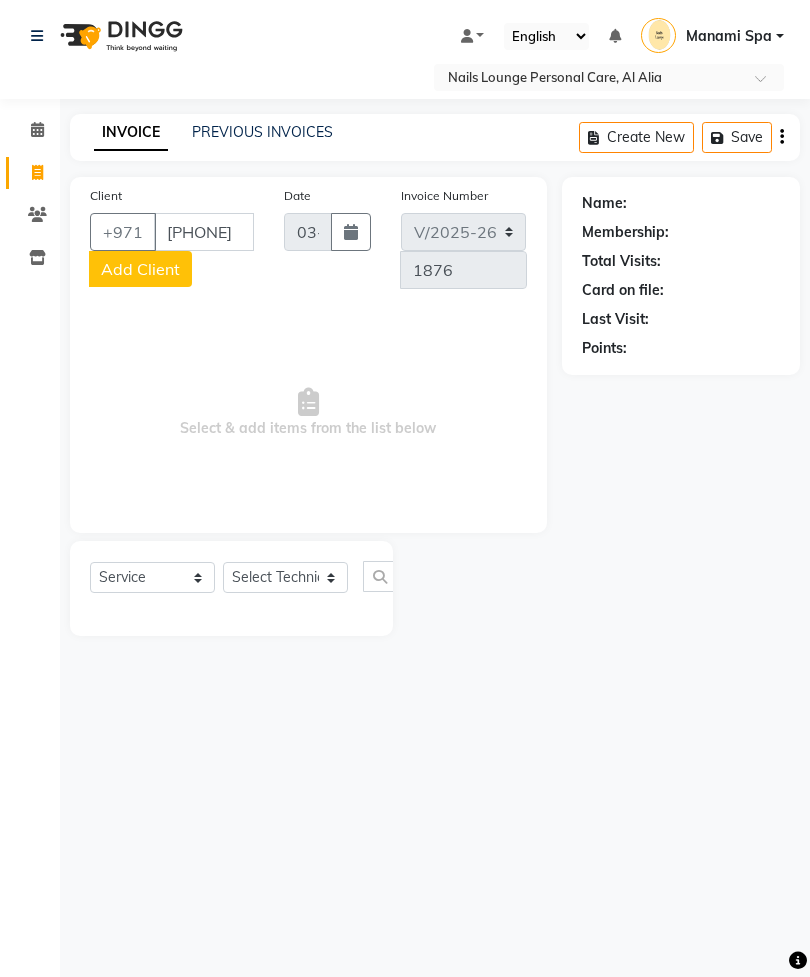 type on "[PHONE]" 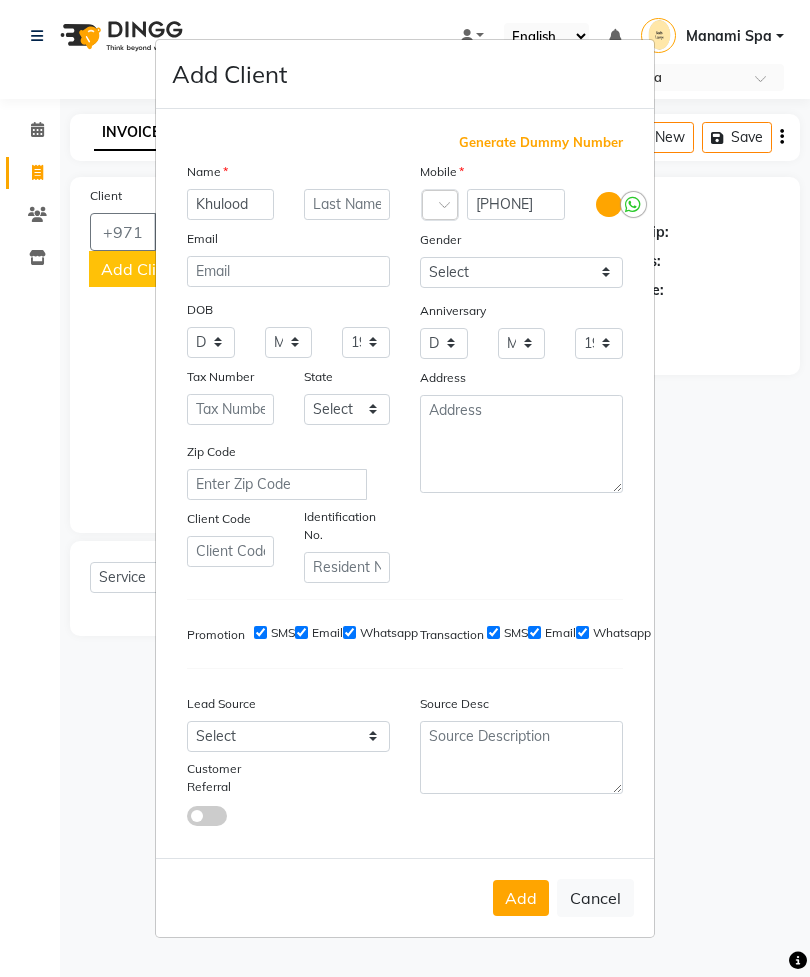 type on "Khulood" 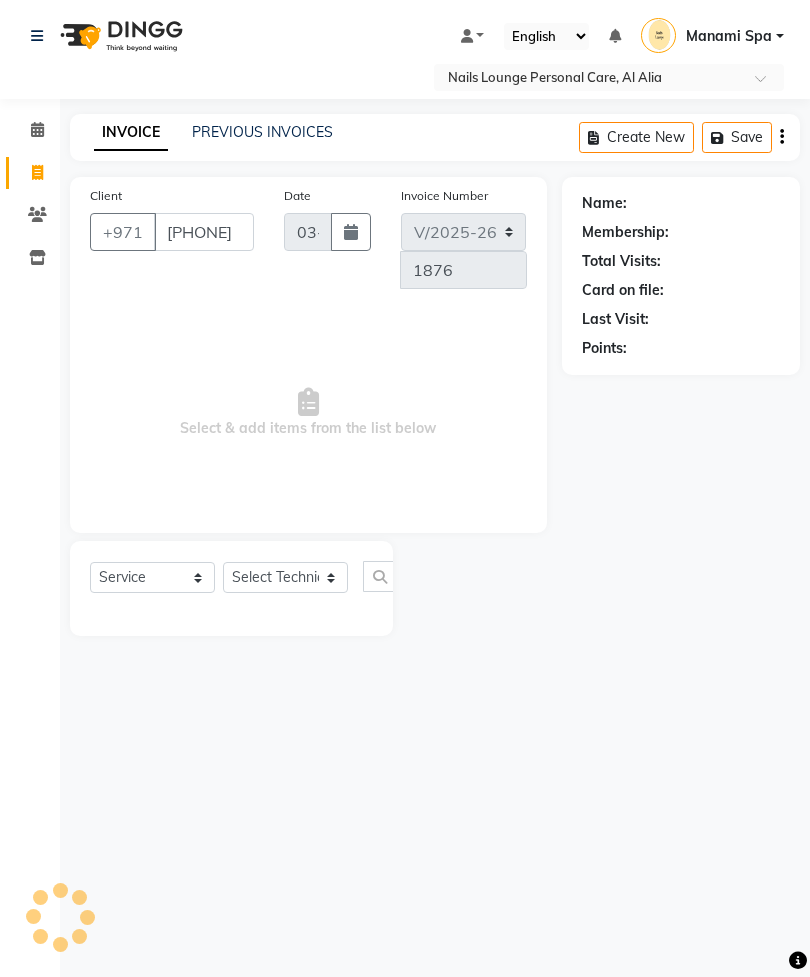 type on "[PHONE]" 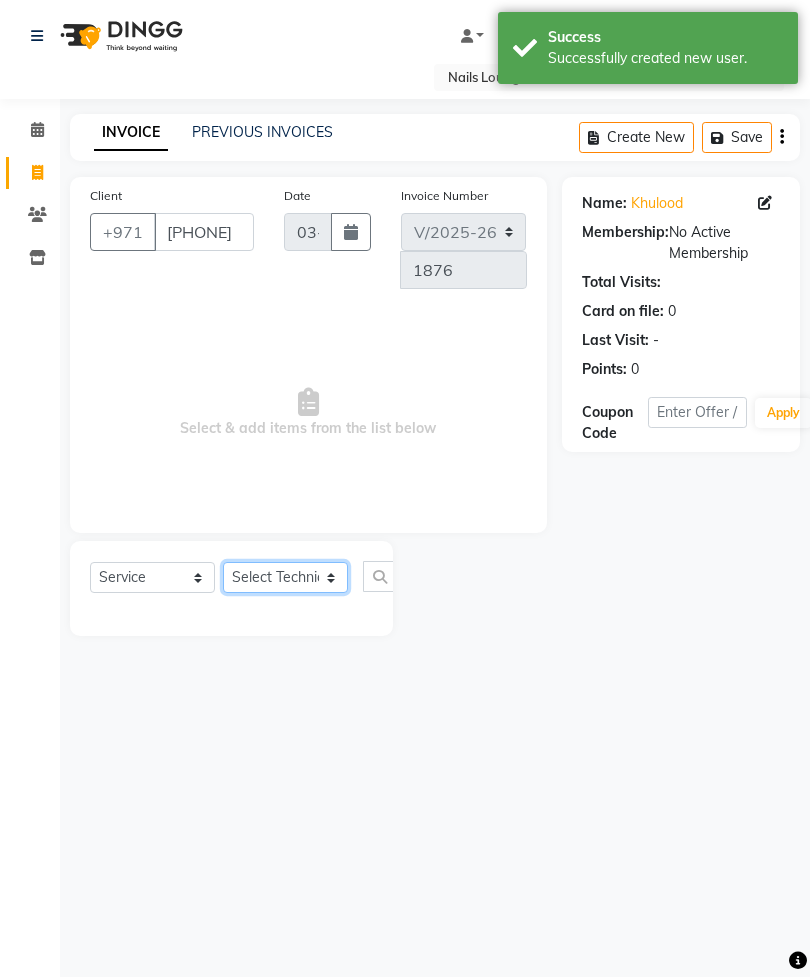 click on "Select Technician [FIRST] [FIRST] [FIRST] [FIRST] [FIRST] [FIRST]  Manami Spa Manami Spa 2 [FIRST] [FIRST] Nail Lounge Personal Care [FIRST]  [FIRST] [FIRST] [FIRST] [FIRST] [FIRST] [FIRST] [FIRST]" 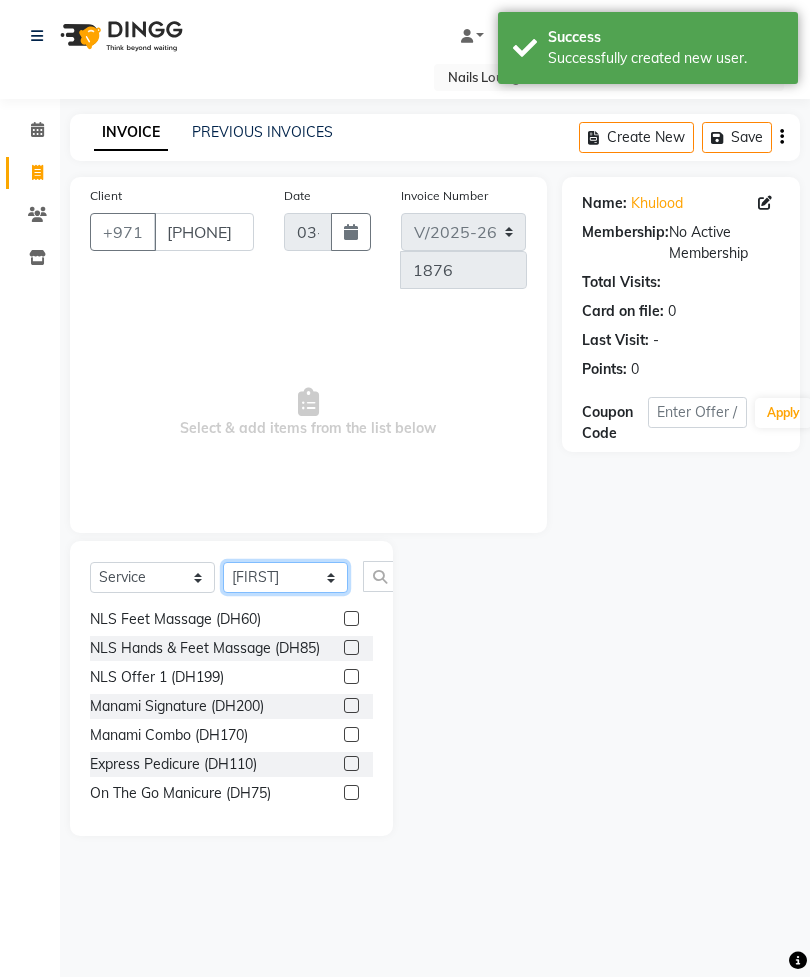 scroll, scrollTop: 442, scrollLeft: 0, axis: vertical 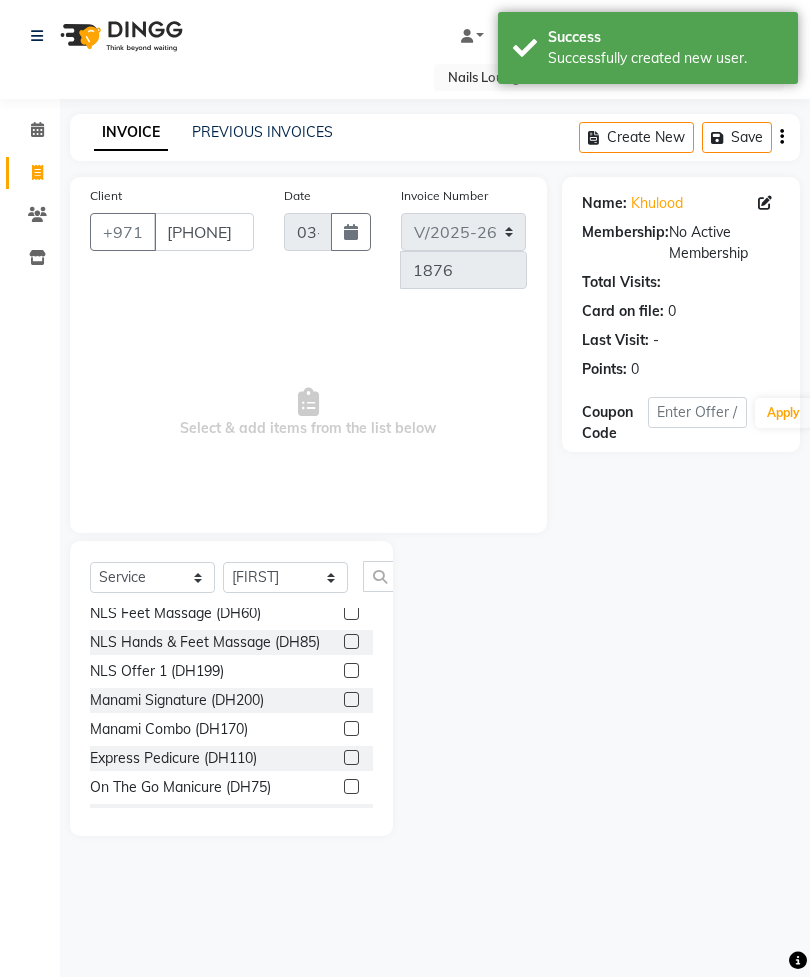 click 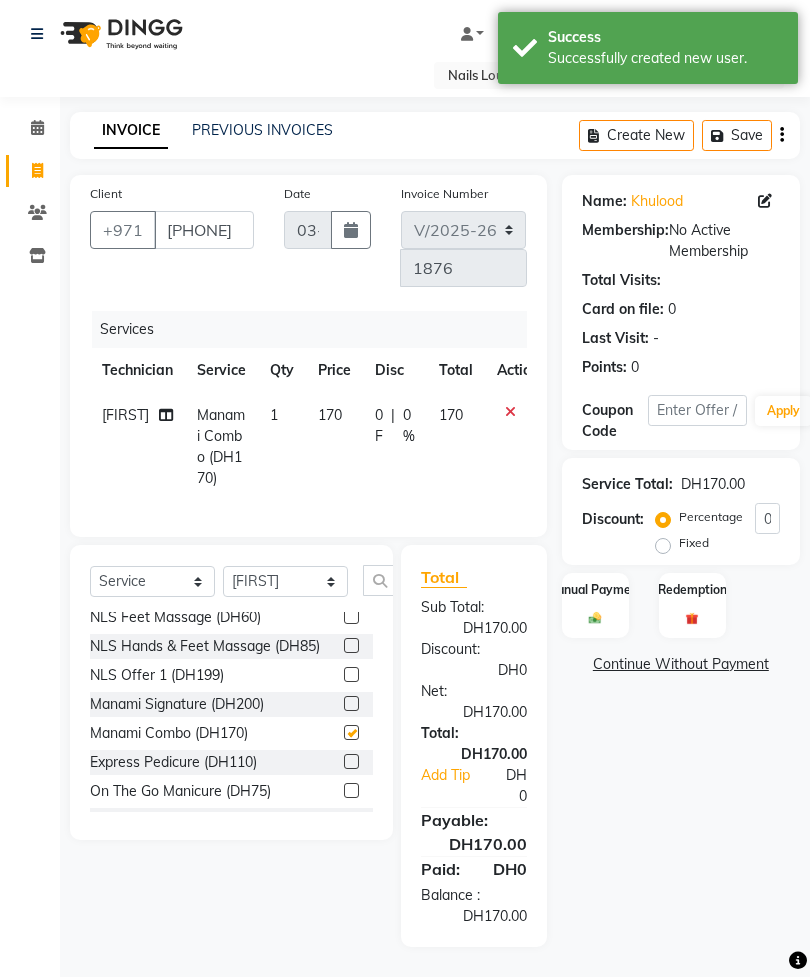 checkbox on "false" 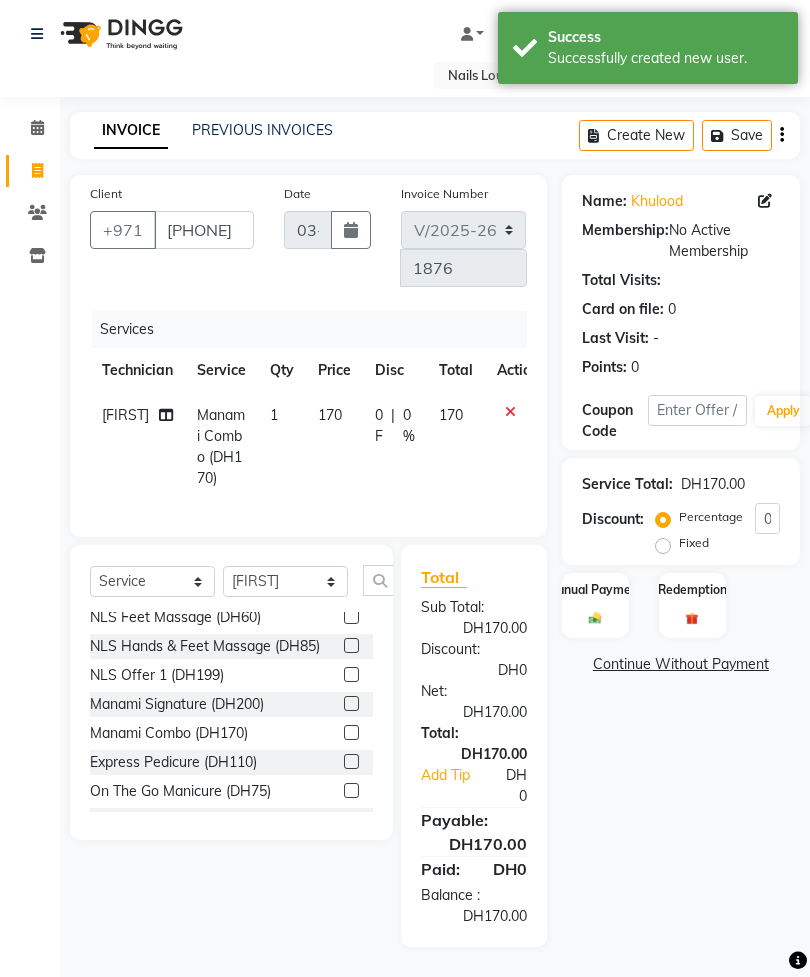 click on "[FIRST]" 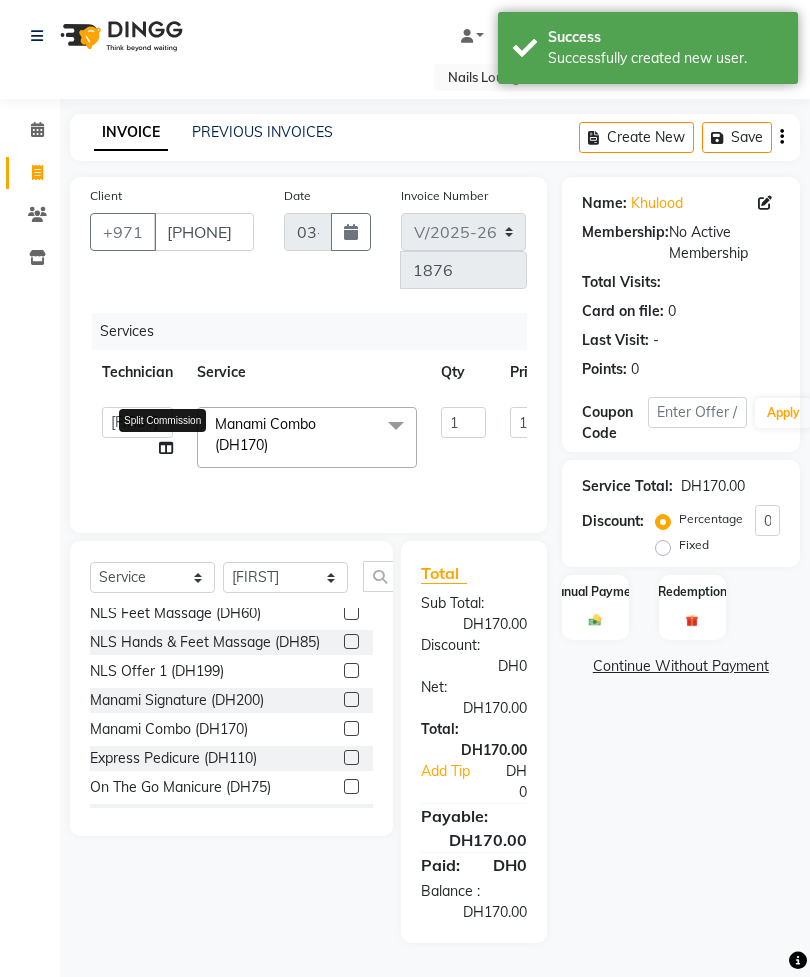 click 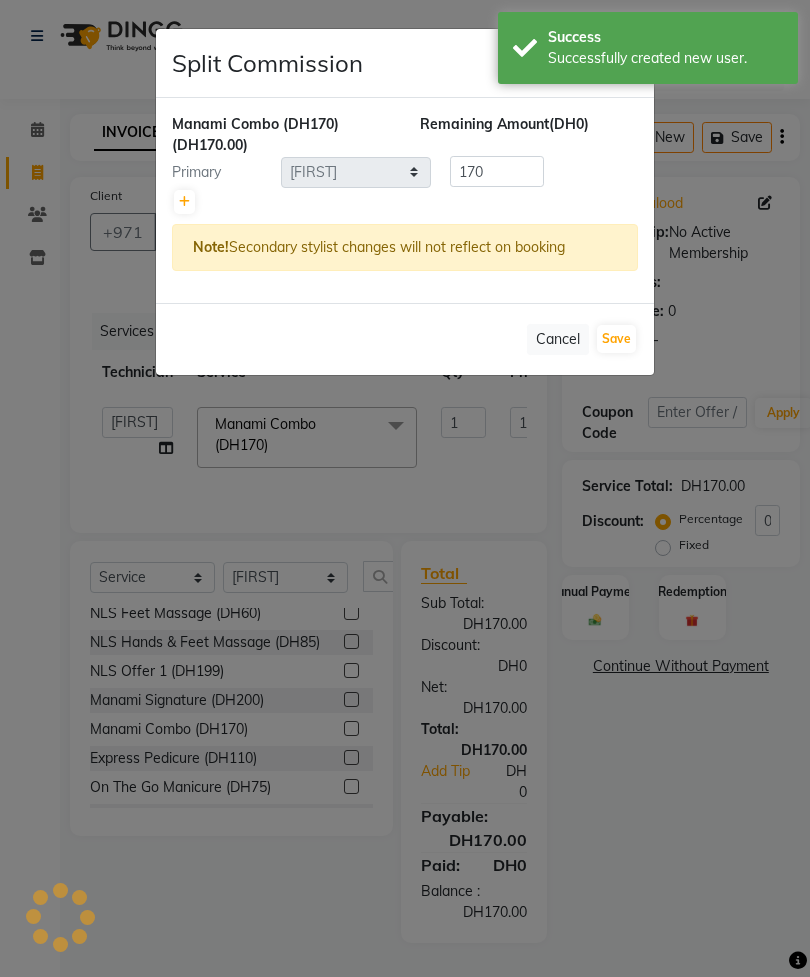 click 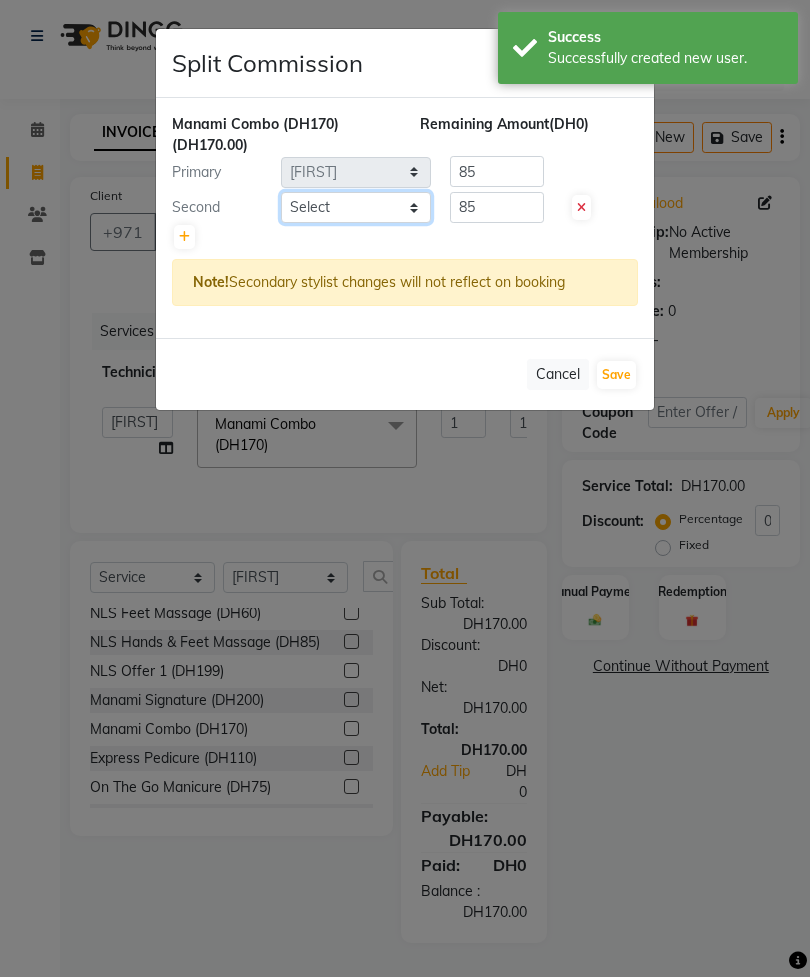 click on "Select  [FIRST]   [FIRST]   [FIRST]   [FIRST]   [FIRST]   [FIRST]    Manami Spa   Manami Spa 2   [FIRST]   [FIRST]   Nail Lounge Personal Care   [FIRST]    [FIRST]   [FIRST]   [FIRST]   [FIRST]   [FIRST]   [FIRST]   [FIRST]" 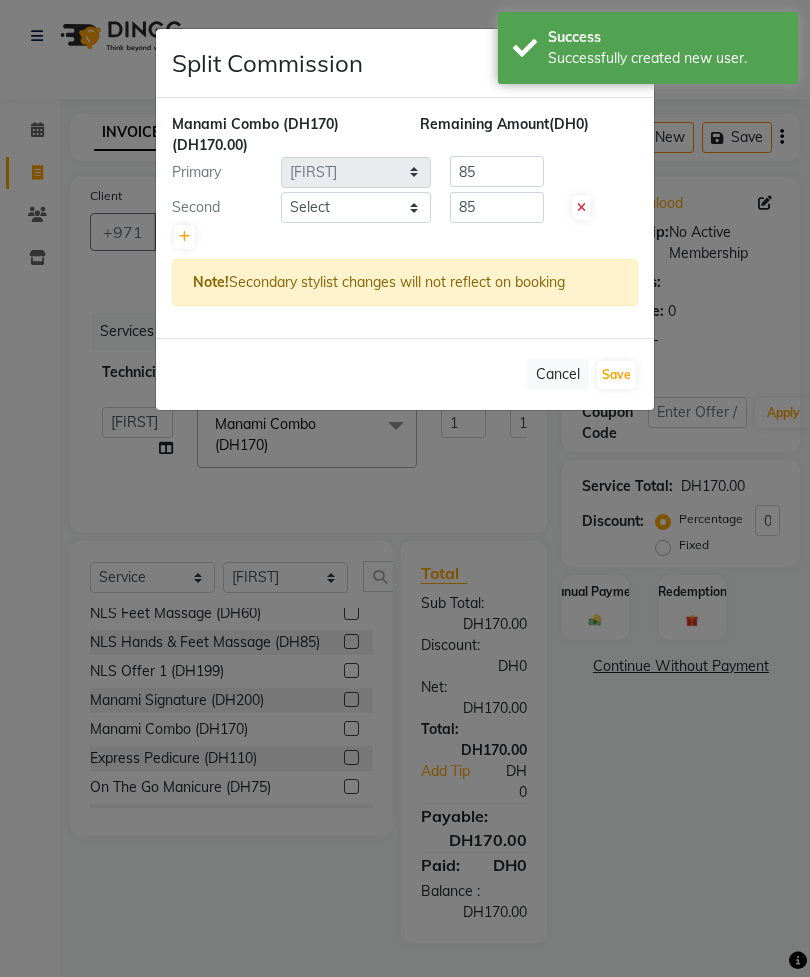 click on "Save" 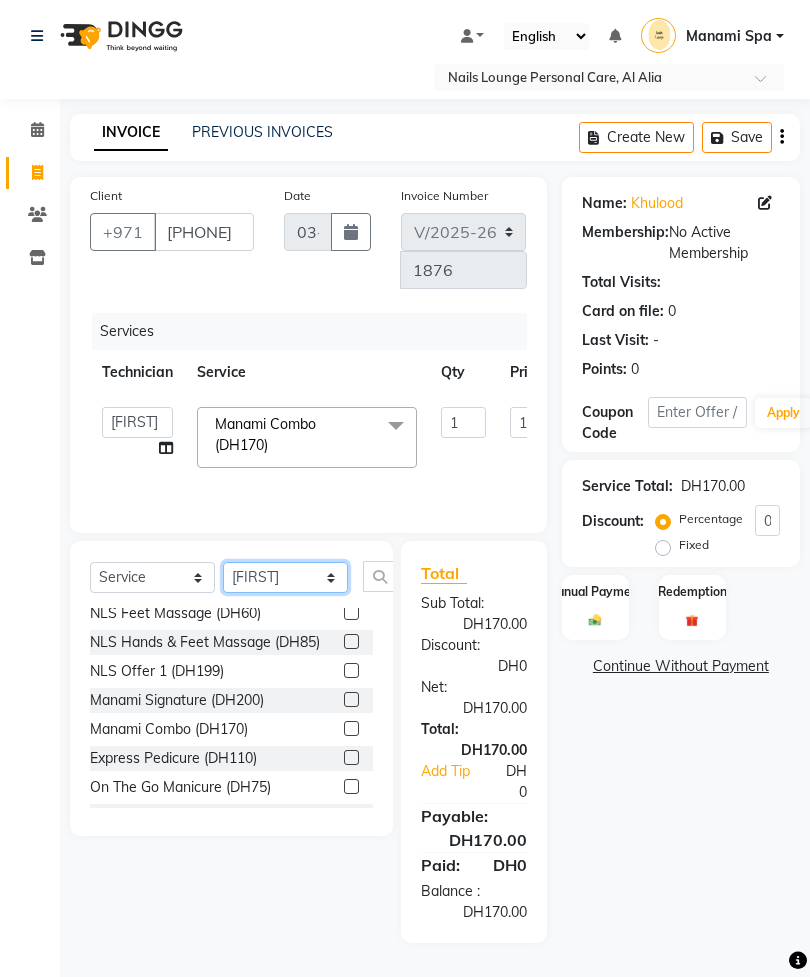 click on "Select Technician [FIRST] [FIRST] [FIRST] [FIRST] [FIRST] [FIRST]  Manami Spa Manami Spa 2 [FIRST] [FIRST] Nail Lounge Personal Care [FIRST]  [FIRST] [FIRST] [FIRST] [FIRST] [FIRST] [FIRST] [FIRST]" 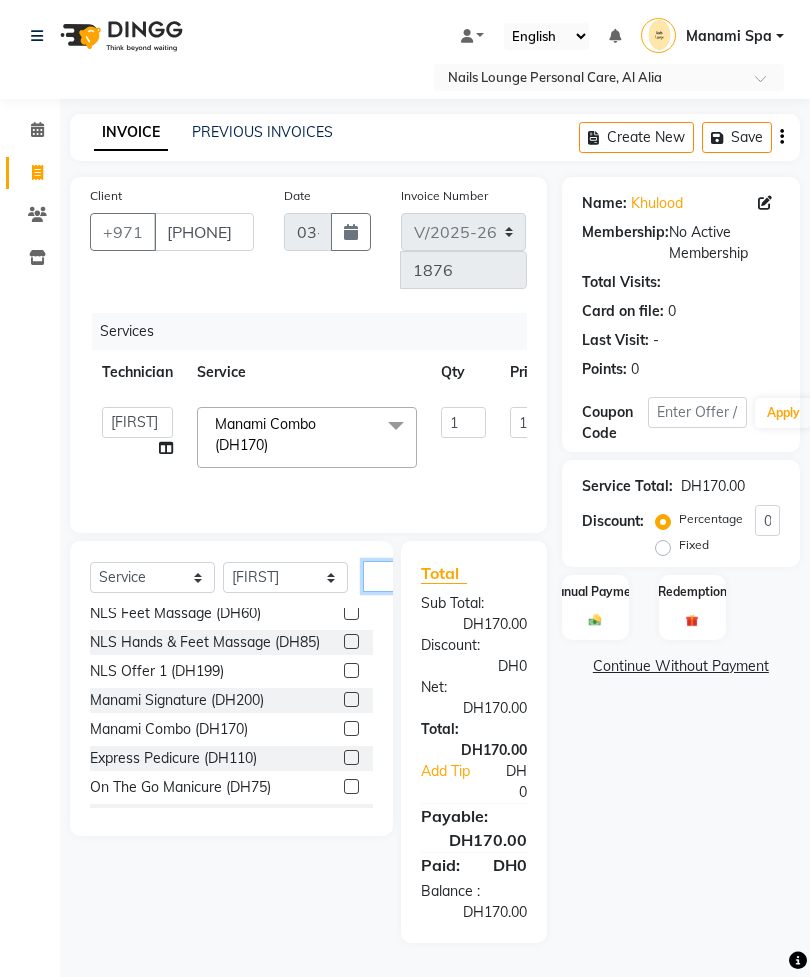 click 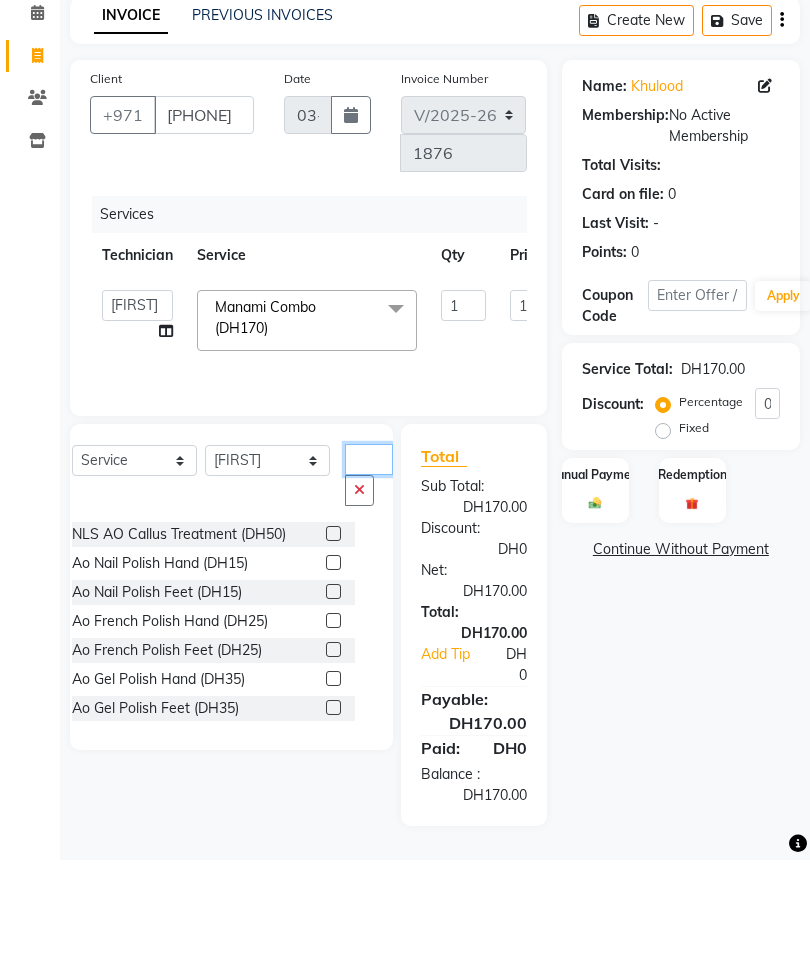 scroll, scrollTop: 0, scrollLeft: 0, axis: both 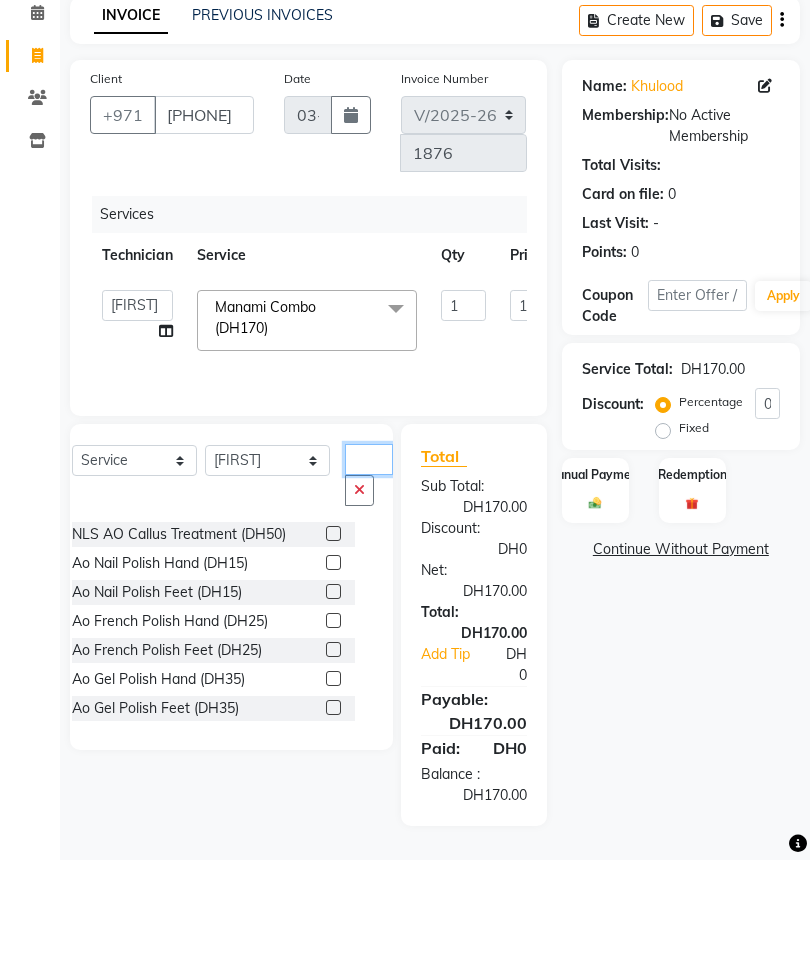 type on "Ao" 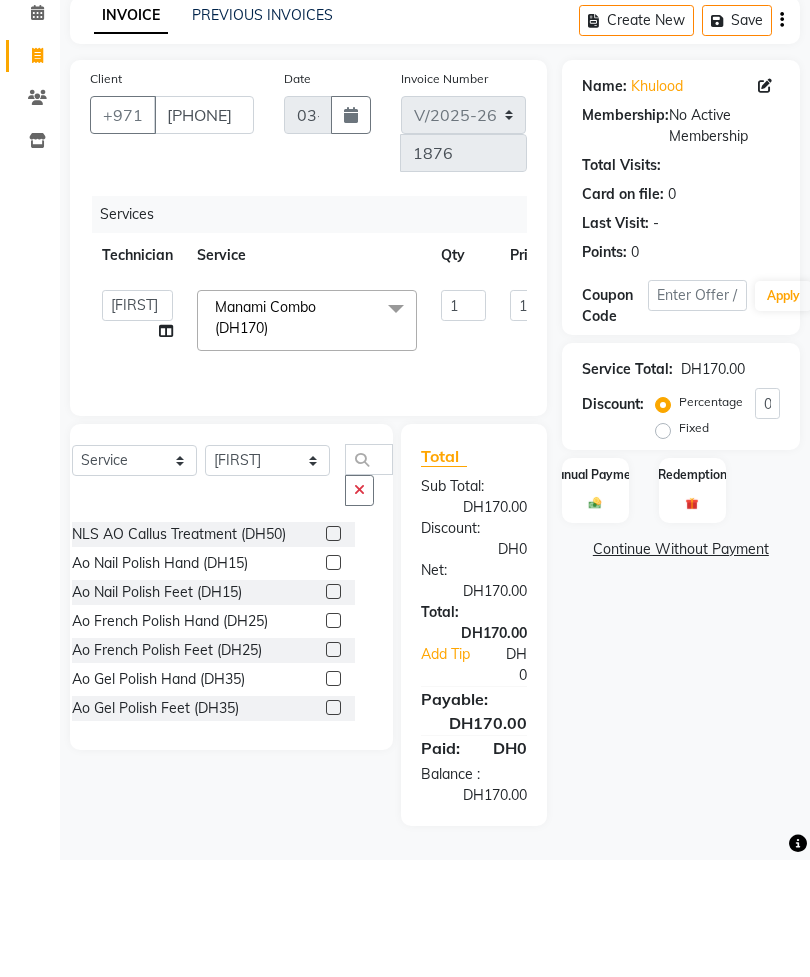 click 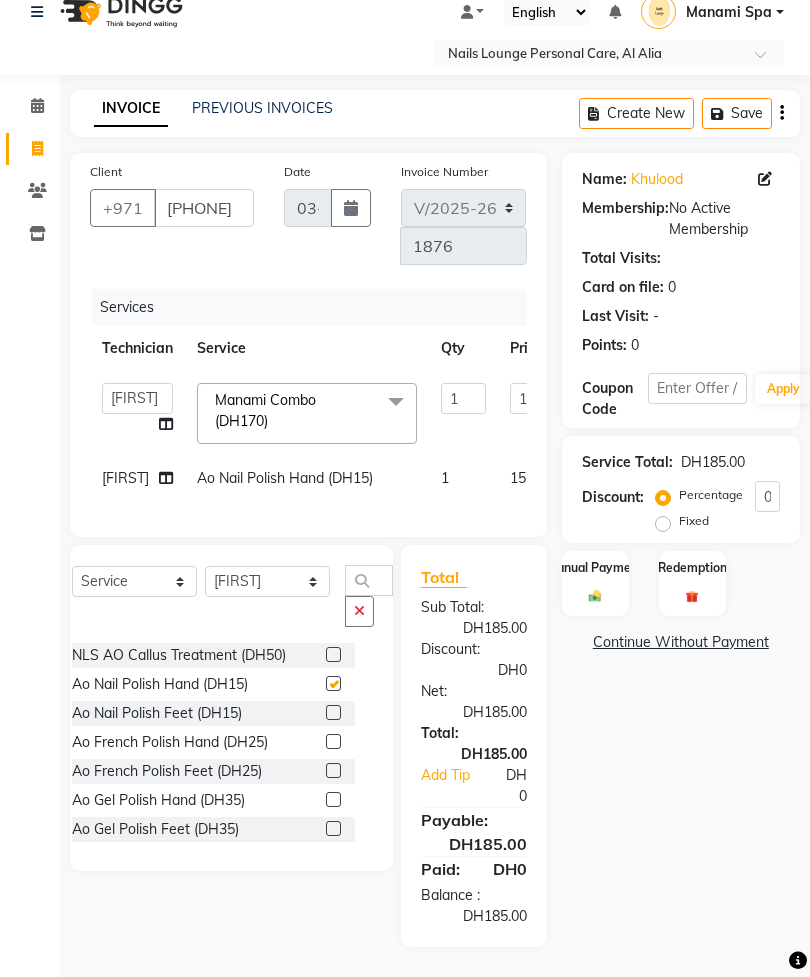 checkbox on "false" 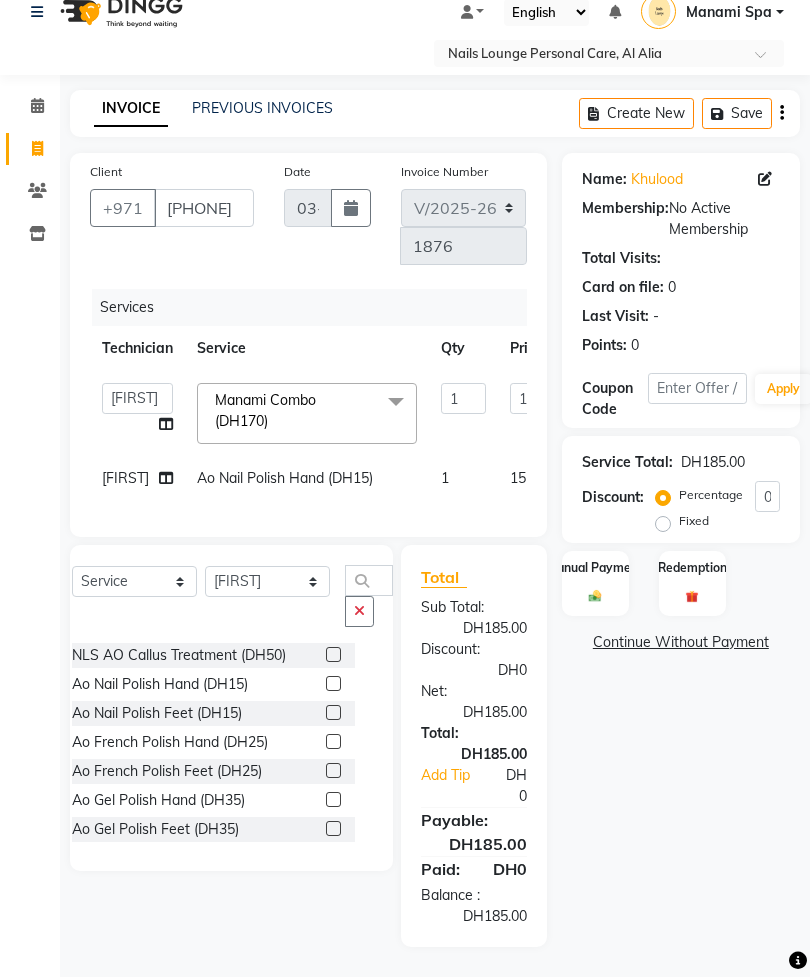 click 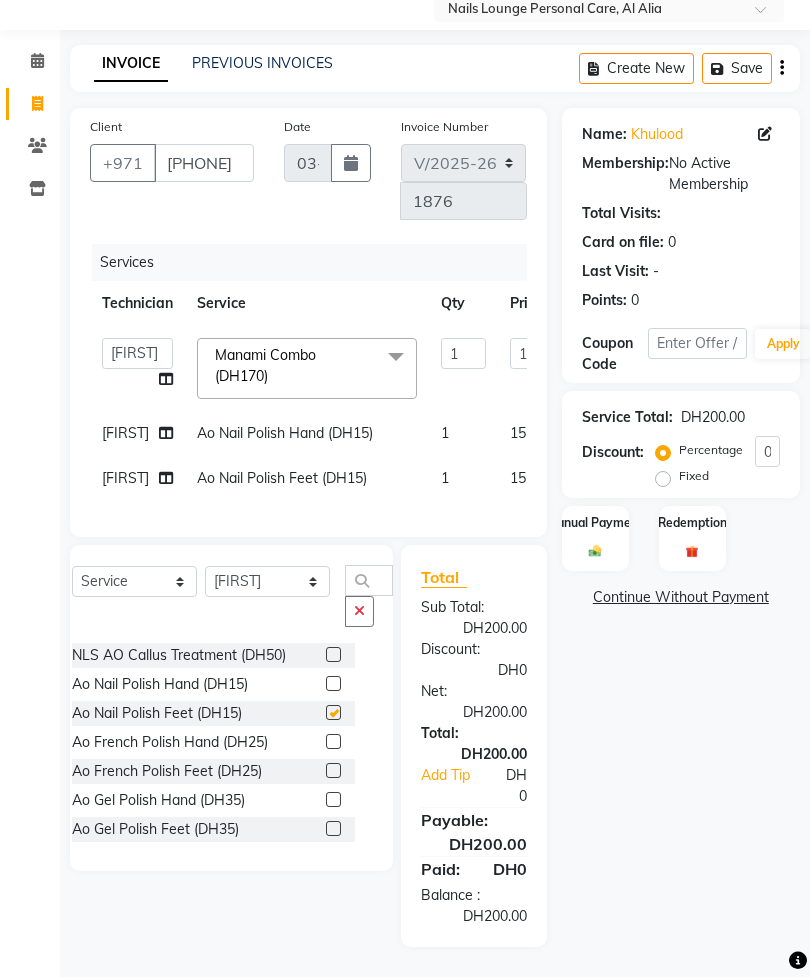 checkbox on "false" 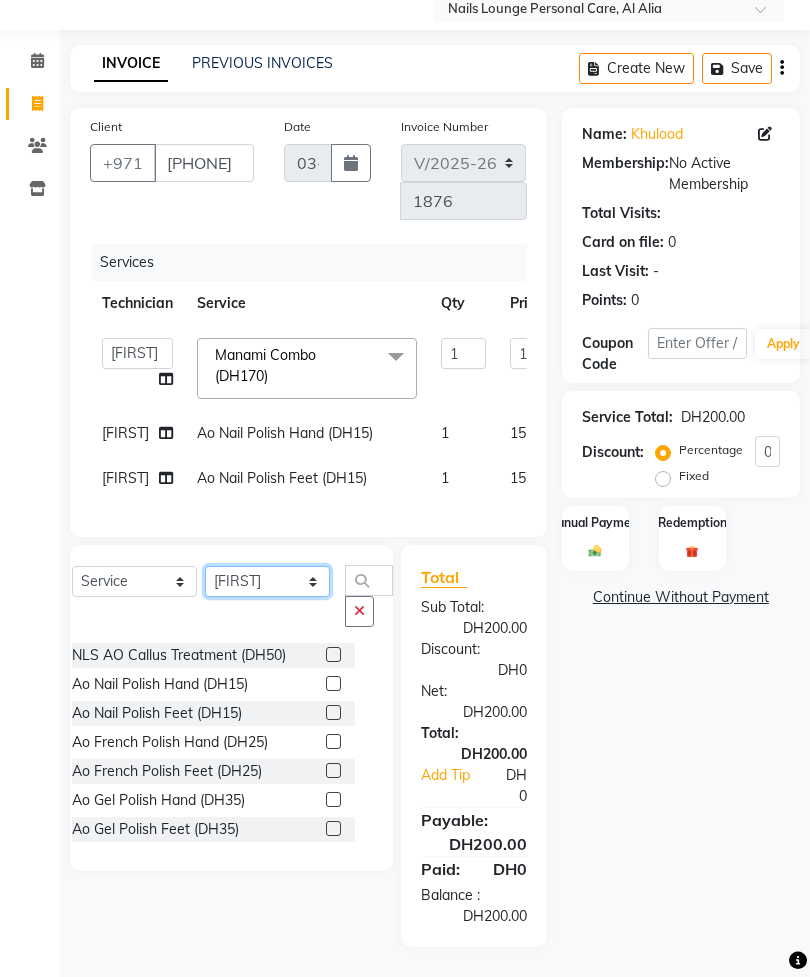 click on "Select Technician [FIRST] [FIRST] [FIRST] [FIRST] [FIRST] [FIRST]  Manami Spa Manami Spa 2 [FIRST] [FIRST] Nail Lounge Personal Care [FIRST]  [FIRST] [FIRST] [FIRST] [FIRST] [FIRST] [FIRST] [FIRST]" 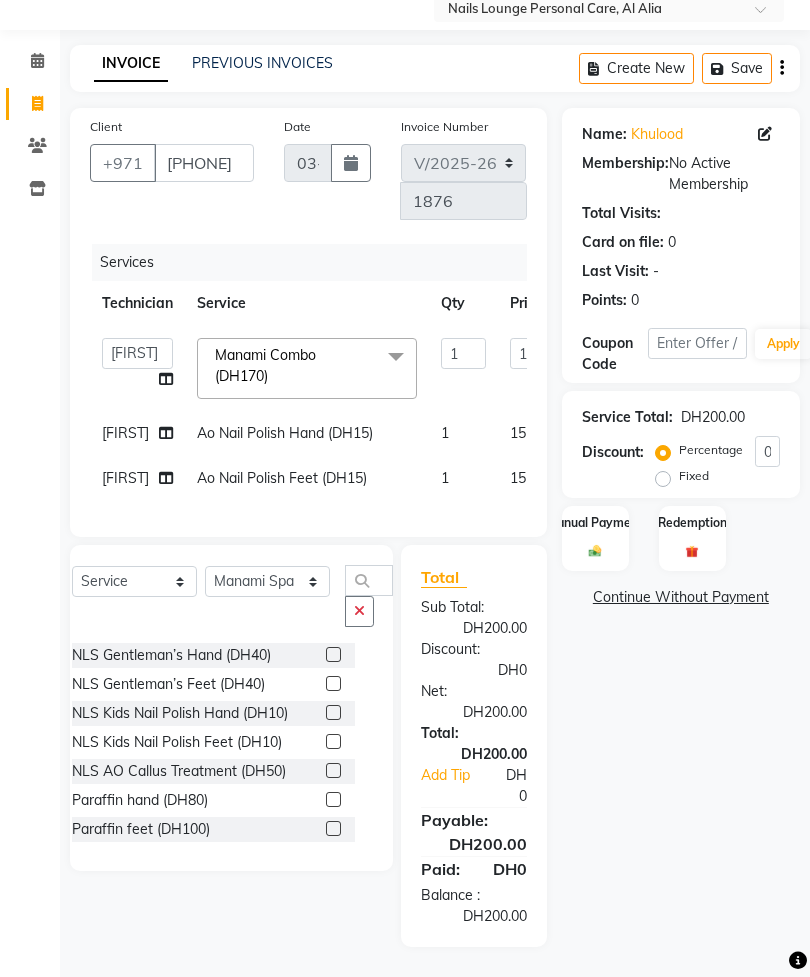 click 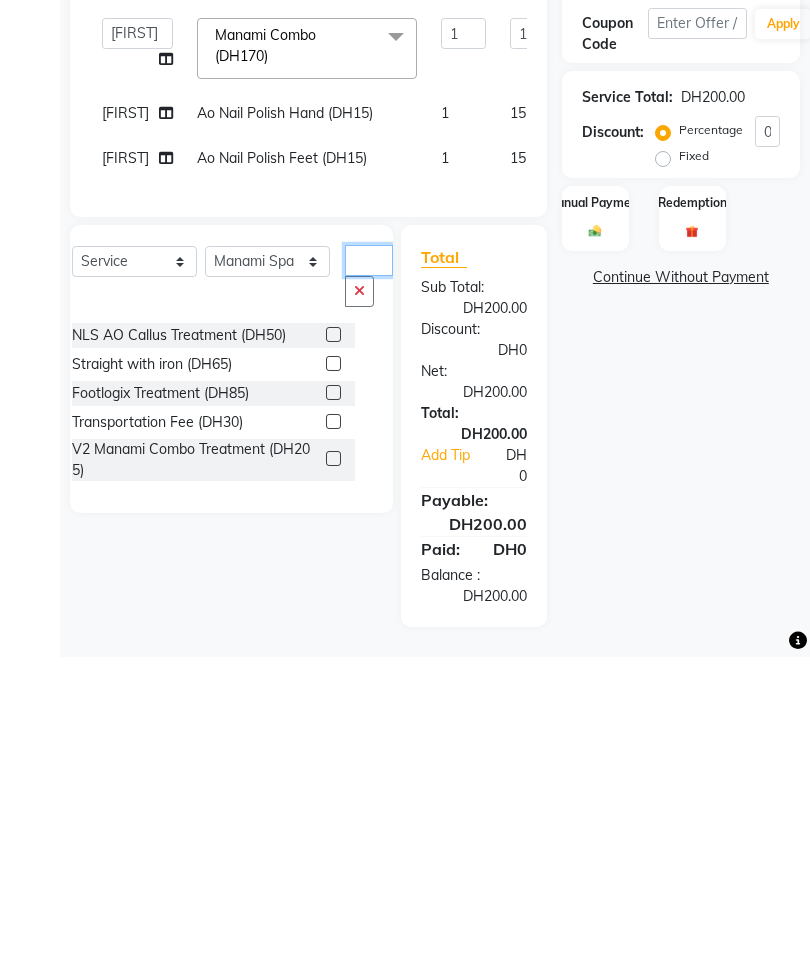 type on "Tr" 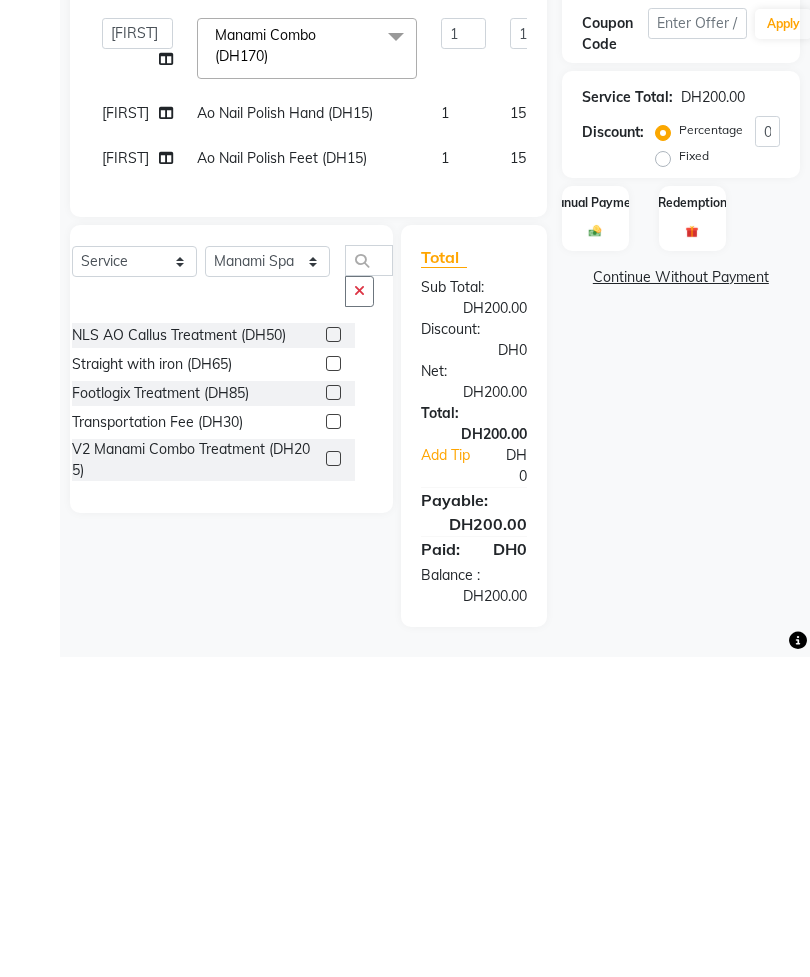 click 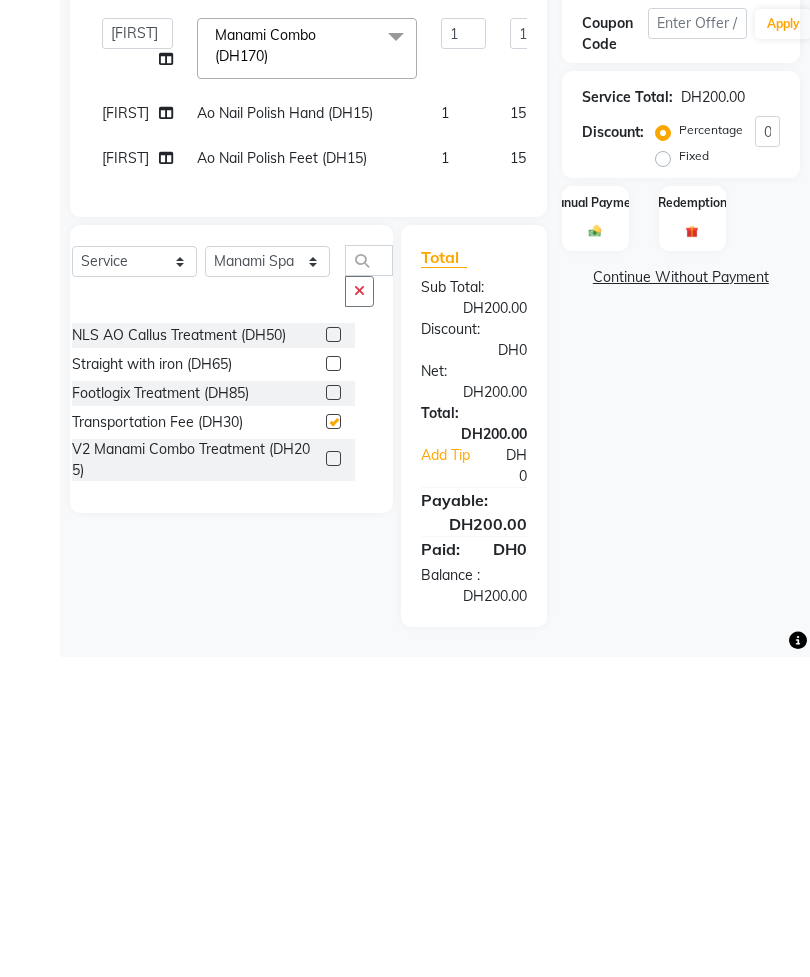 scroll, scrollTop: 68, scrollLeft: 0, axis: vertical 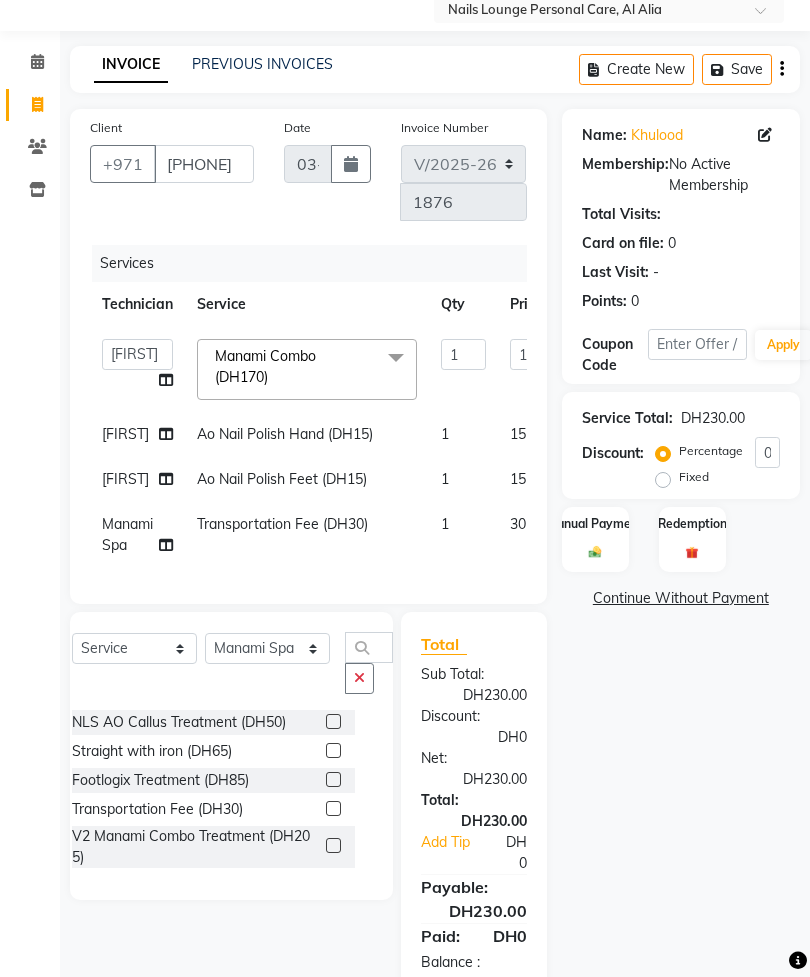 checkbox on "false" 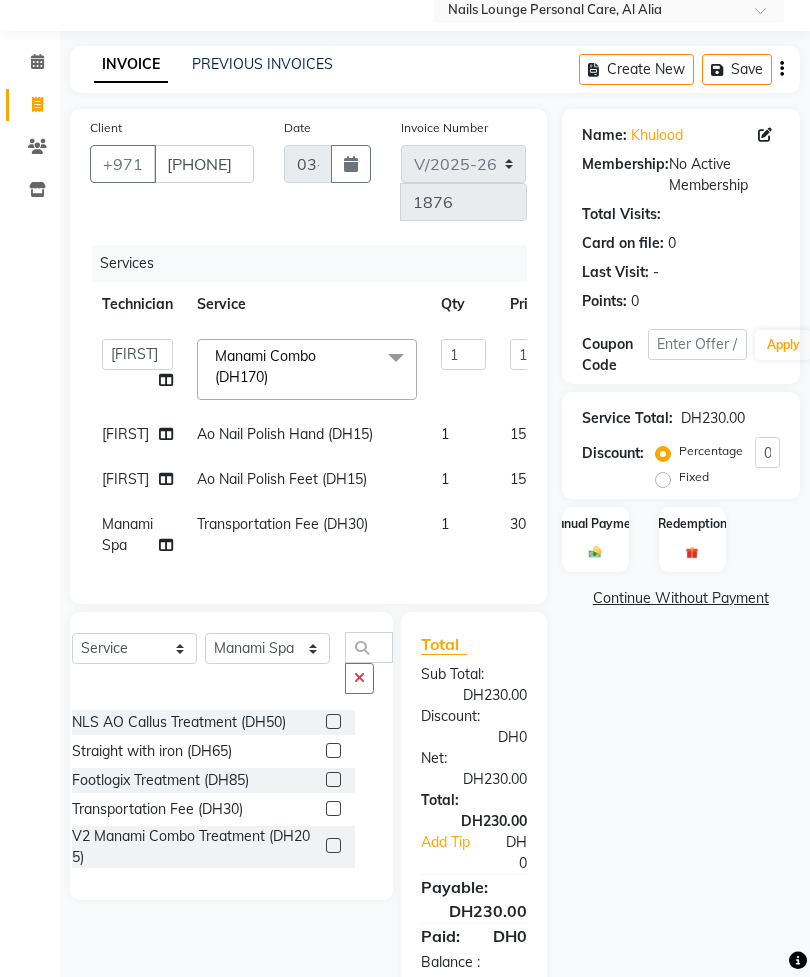 click on "Manual Payment" 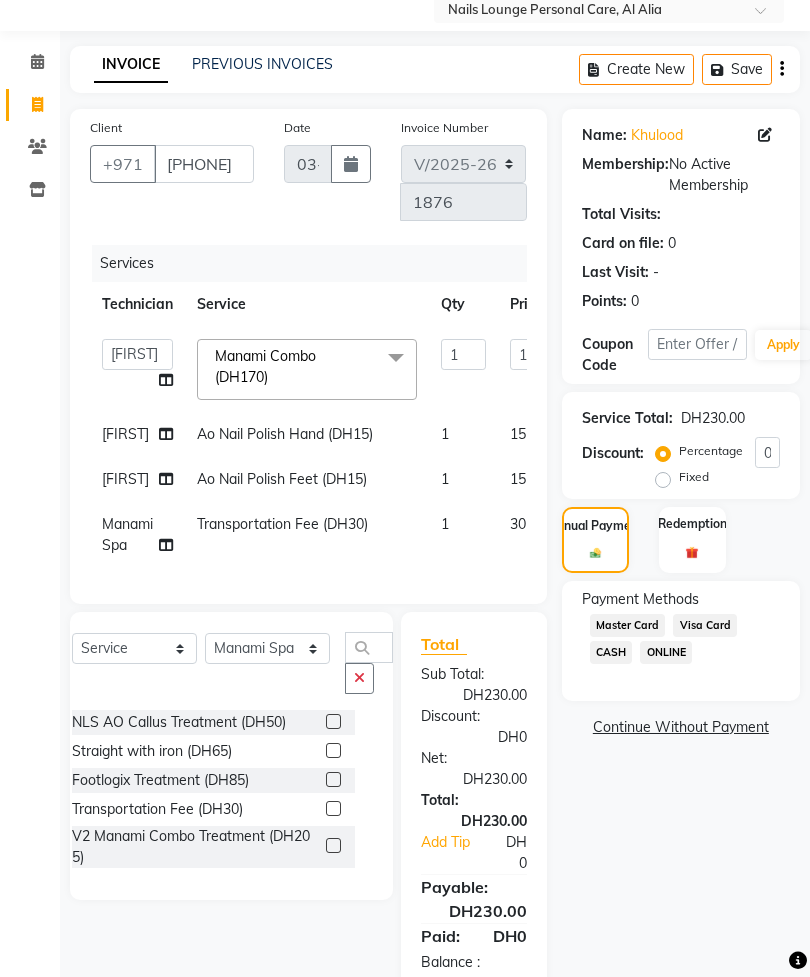 click on "Visa Card" 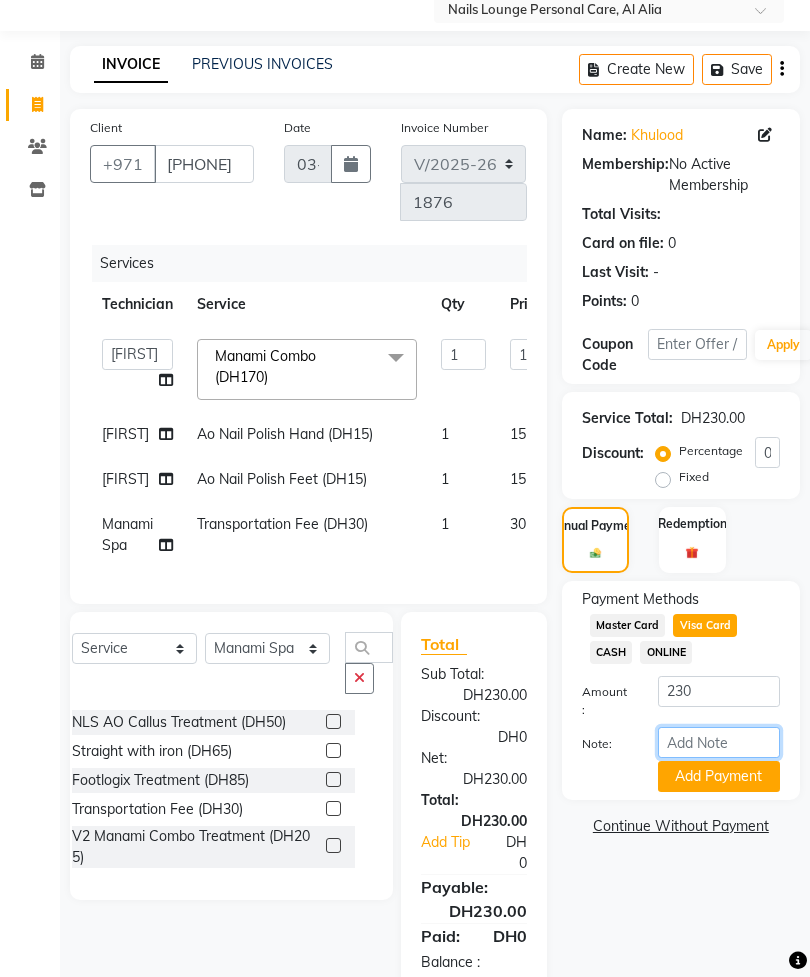click on "Note:" at bounding box center [719, 742] 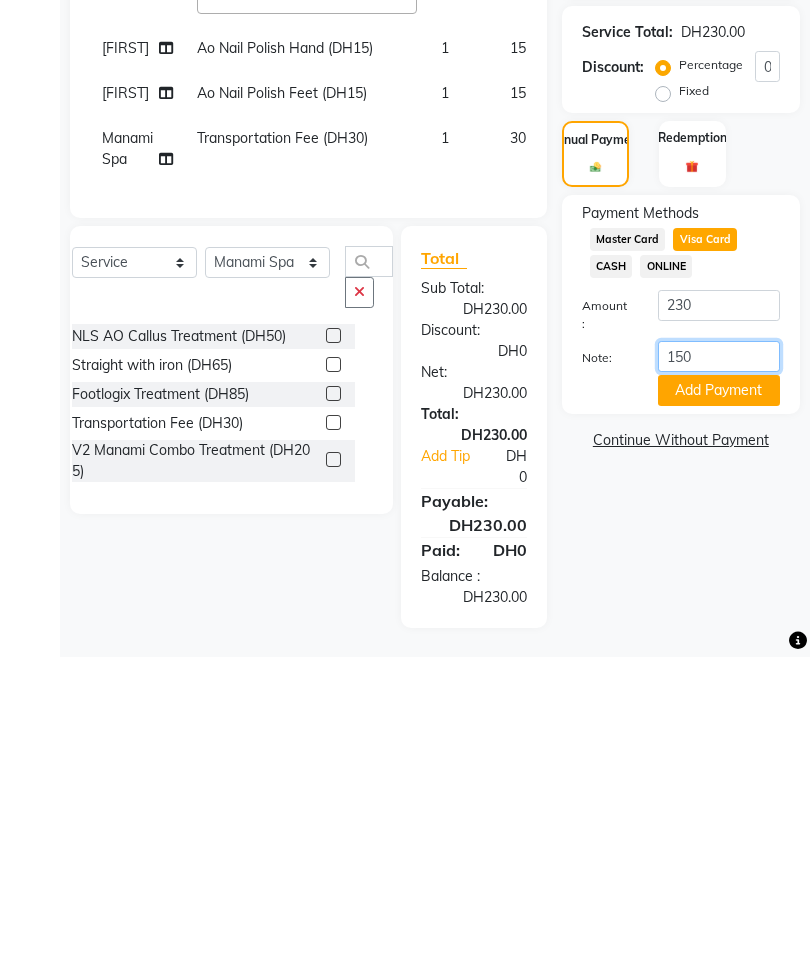 type on "1509" 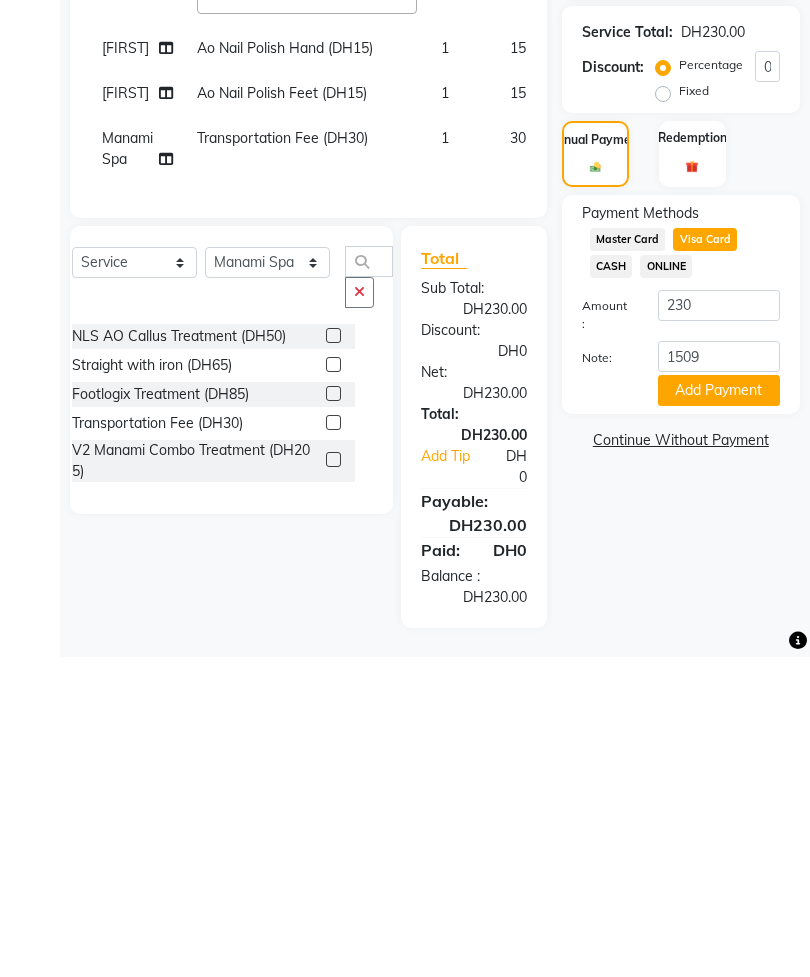 click on "Add Payment" 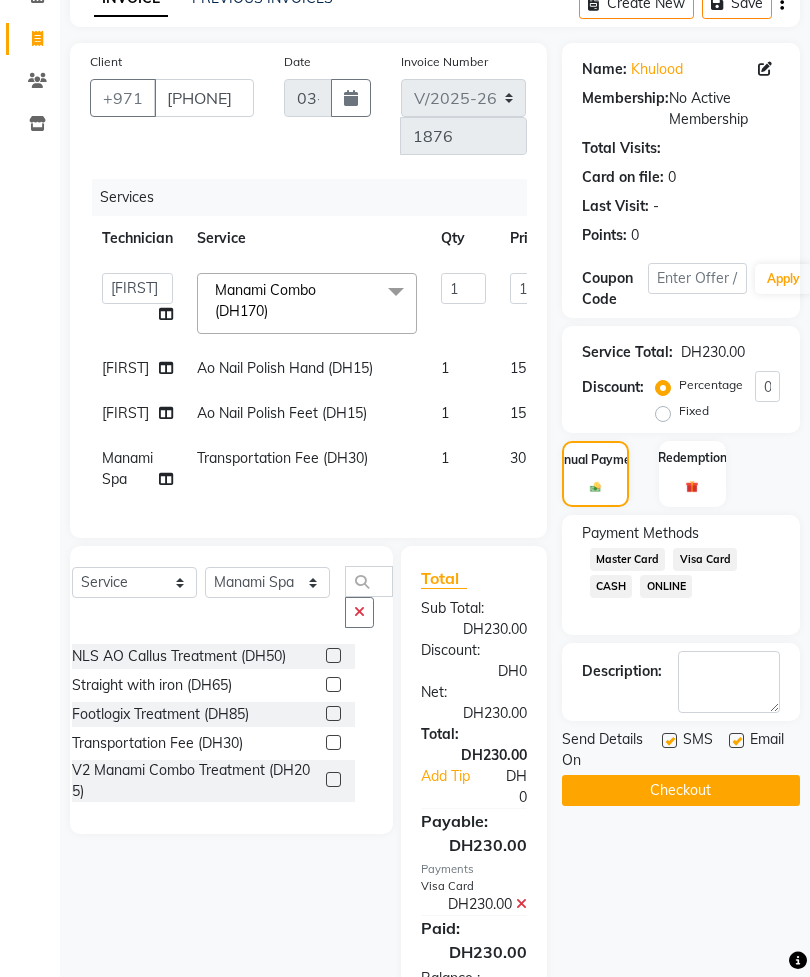 click on "Checkout" 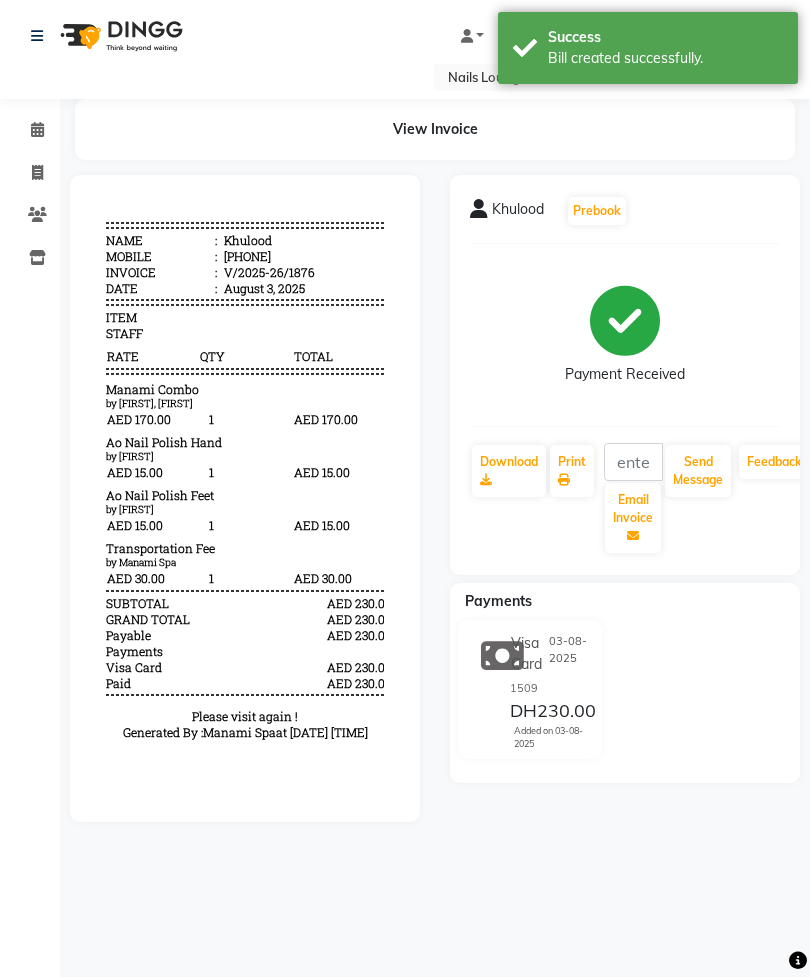 scroll, scrollTop: 0, scrollLeft: 0, axis: both 